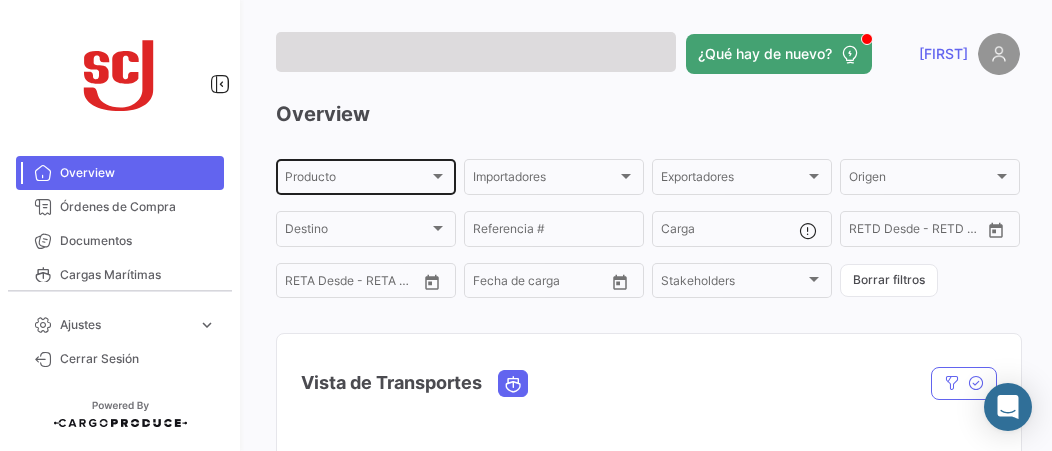 scroll, scrollTop: 0, scrollLeft: 0, axis: both 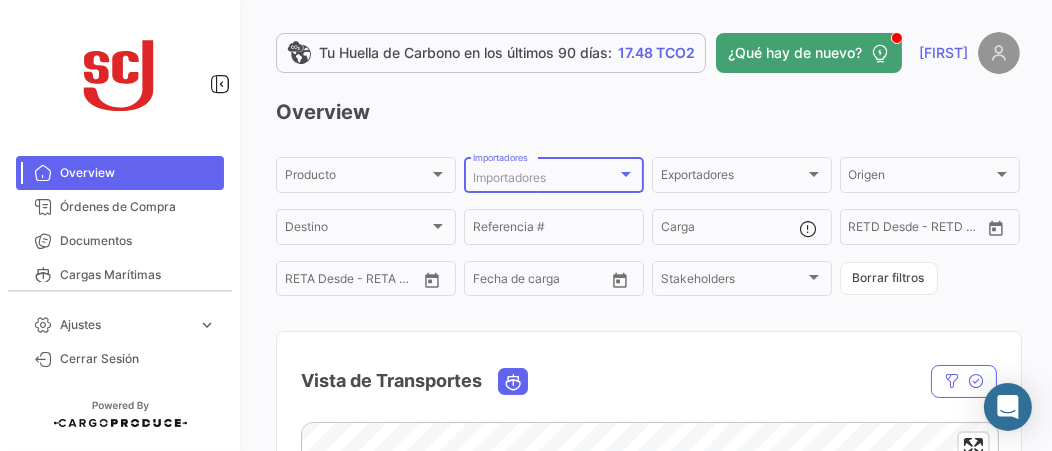 click on "Importadores" at bounding box center (545, 178) 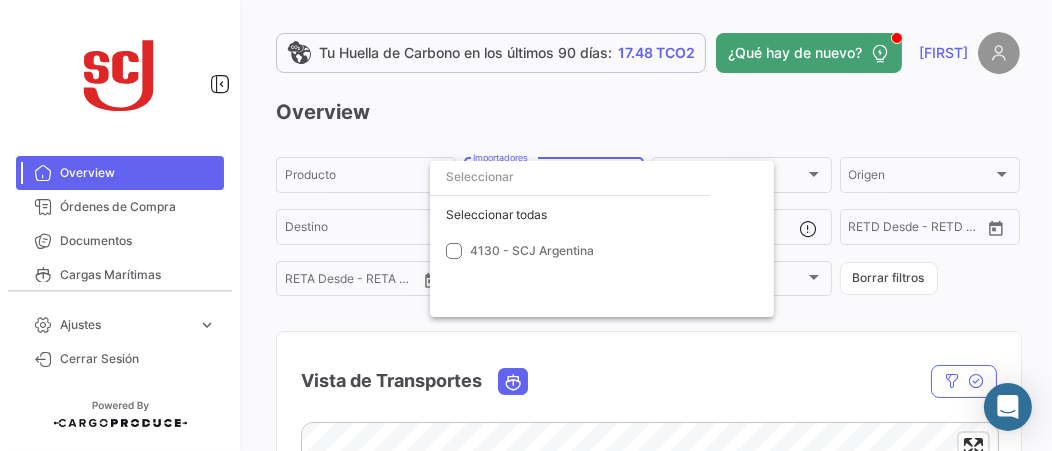 click at bounding box center (526, 225) 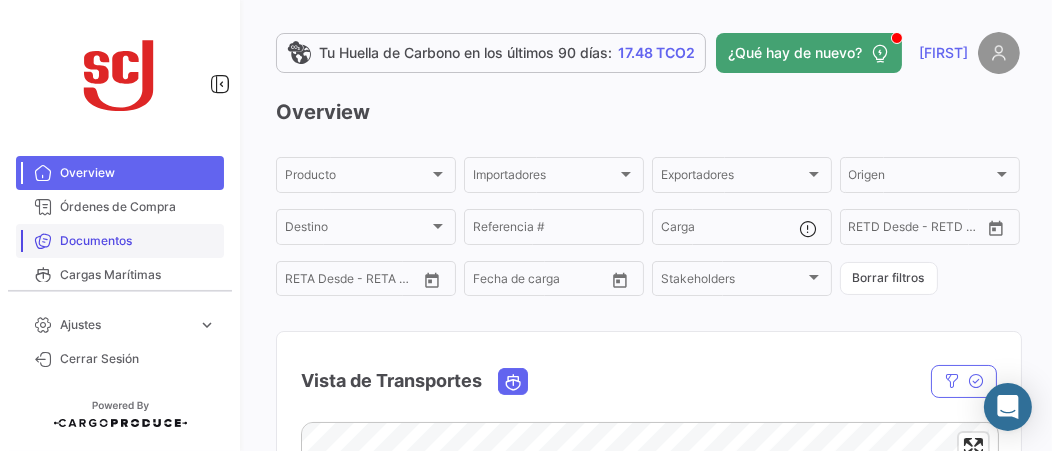 click on "Documentos" at bounding box center [138, 241] 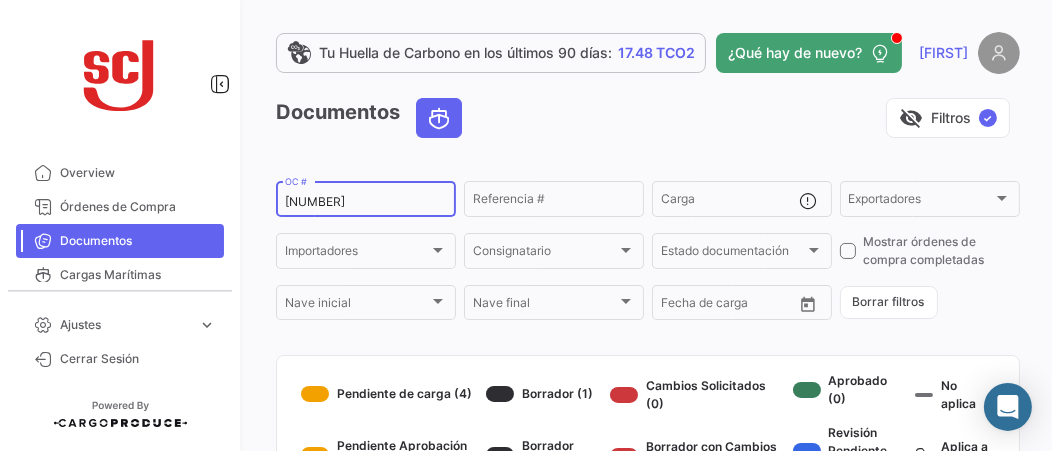 drag, startPoint x: 379, startPoint y: 202, endPoint x: 273, endPoint y: 193, distance: 106.381386 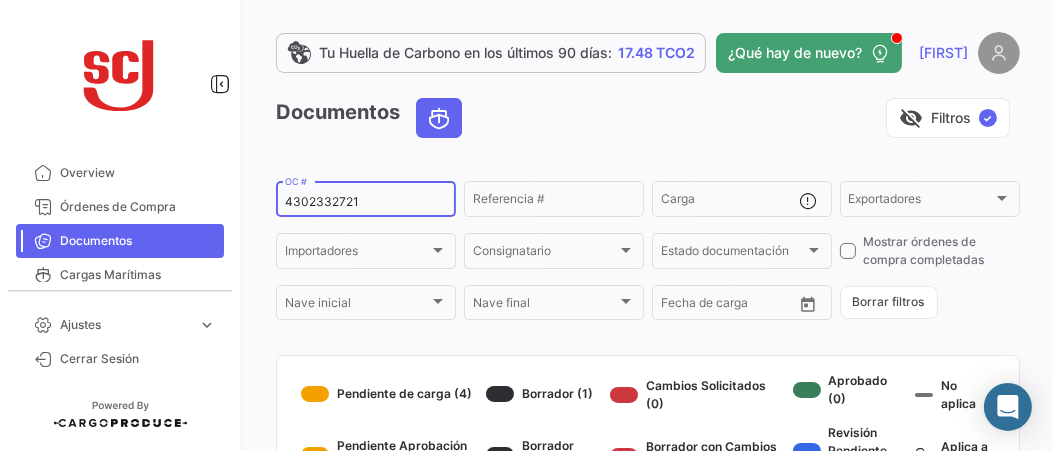 type on "4302332721" 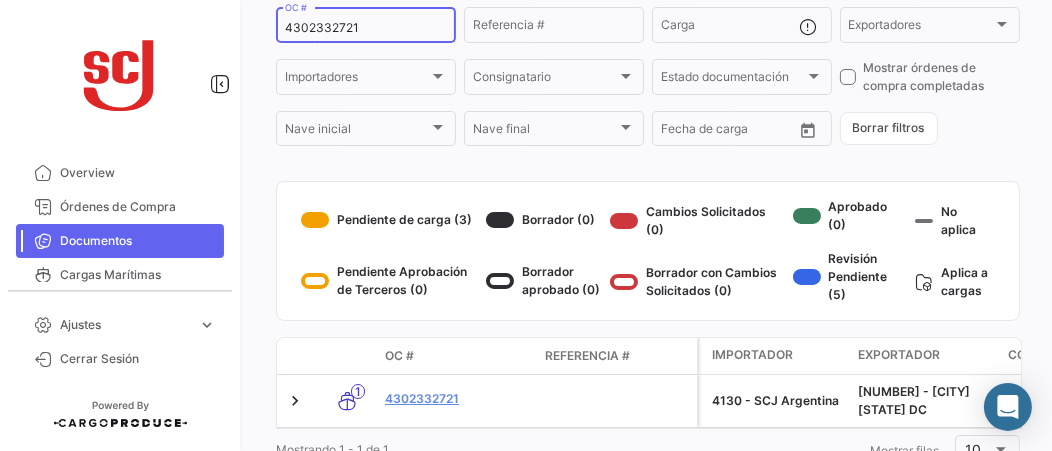 scroll, scrollTop: 249, scrollLeft: 0, axis: vertical 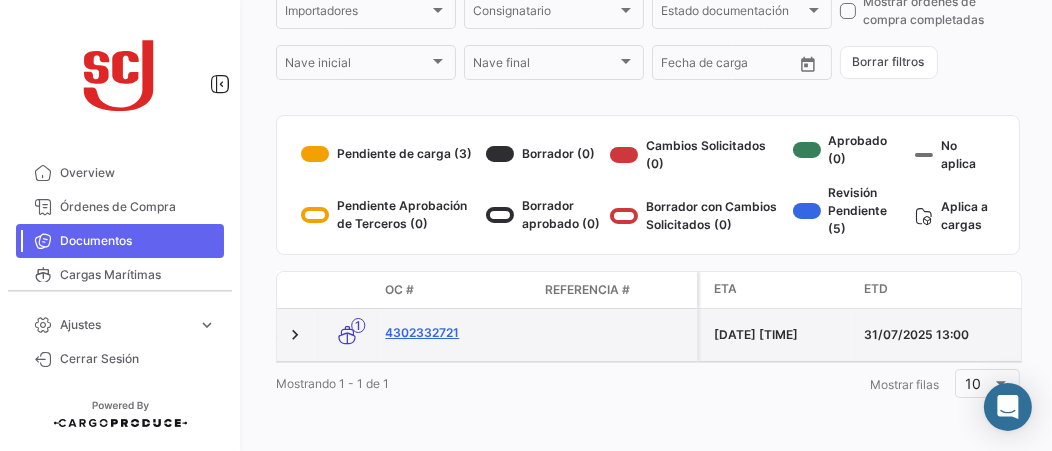 click on "4302332721" 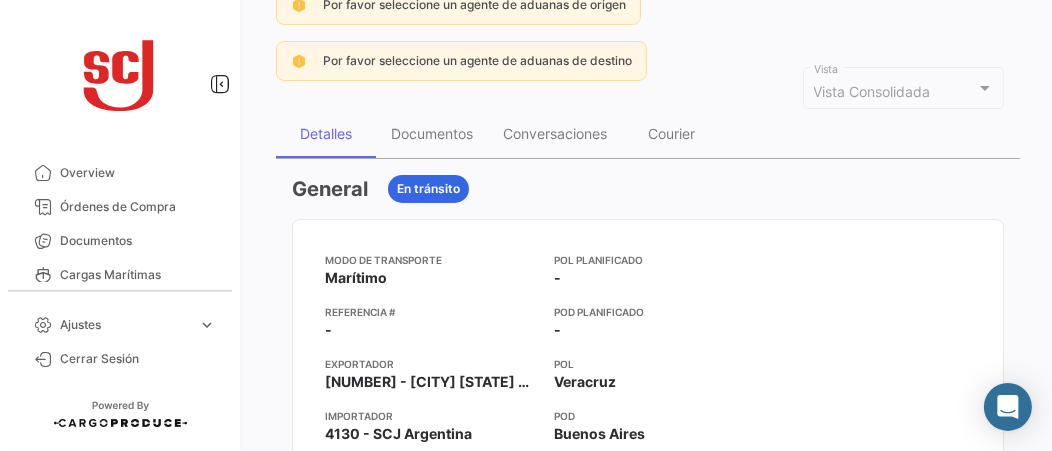 scroll, scrollTop: 300, scrollLeft: 0, axis: vertical 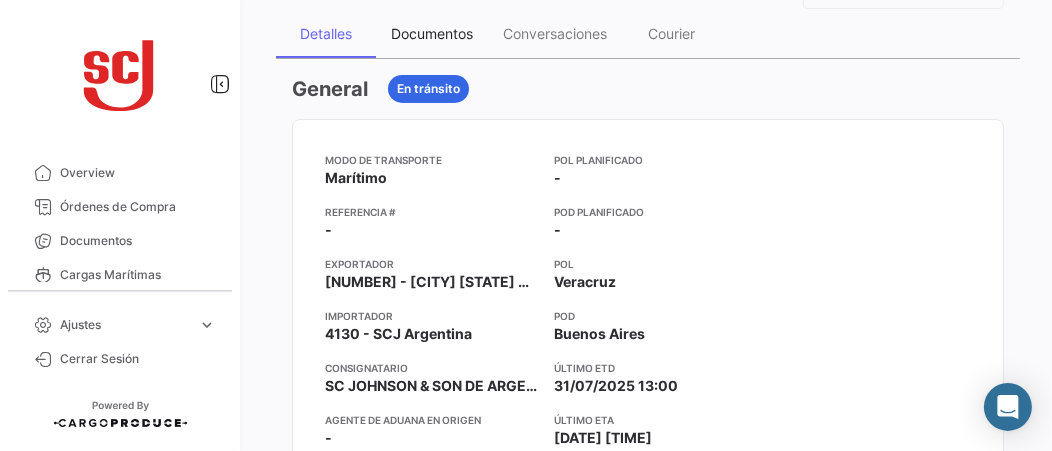 click on "Documentos" at bounding box center (432, 33) 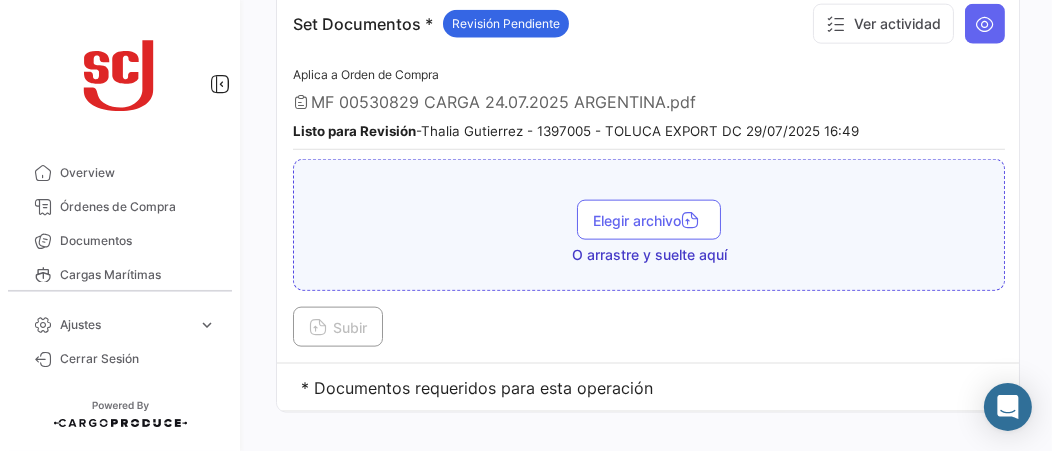 scroll, scrollTop: 3004, scrollLeft: 0, axis: vertical 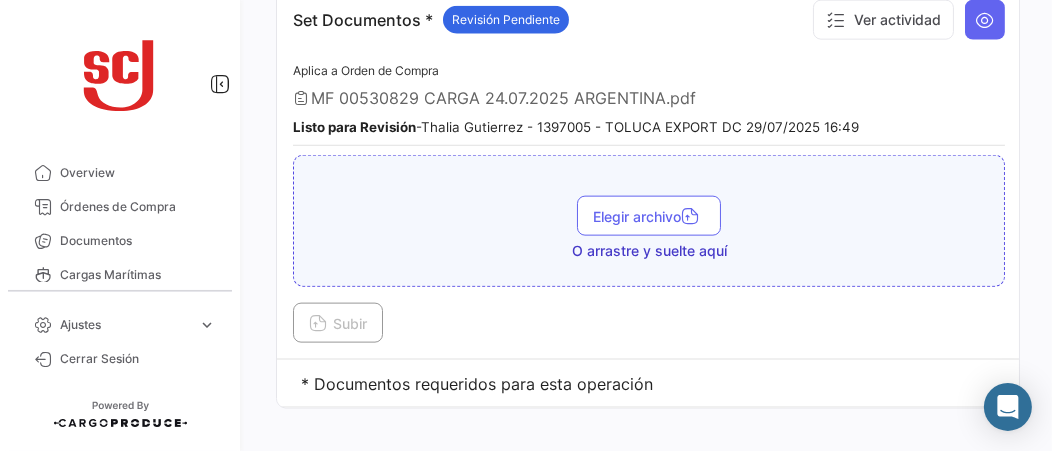 click on "MF 00530829 CARGA 24.07.2025 ARGENTINA.pdf" at bounding box center [503, 98] 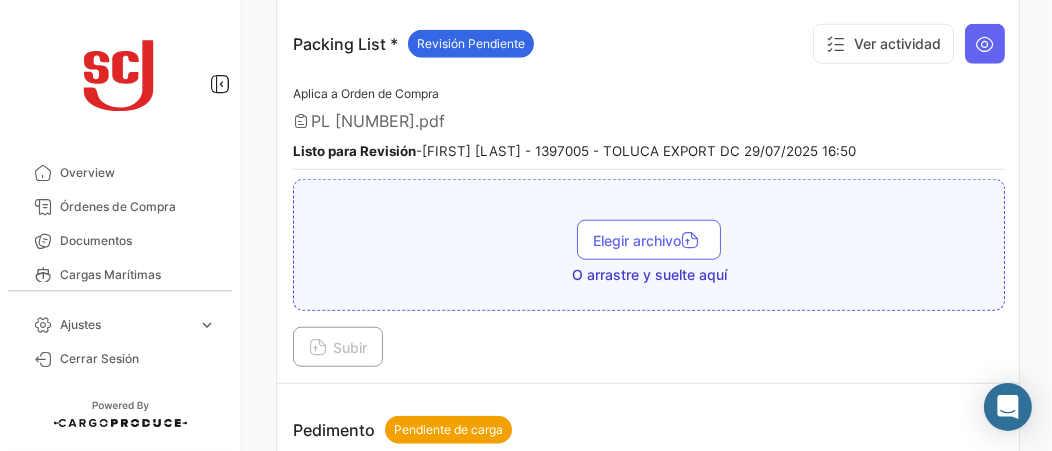 scroll, scrollTop: 2104, scrollLeft: 0, axis: vertical 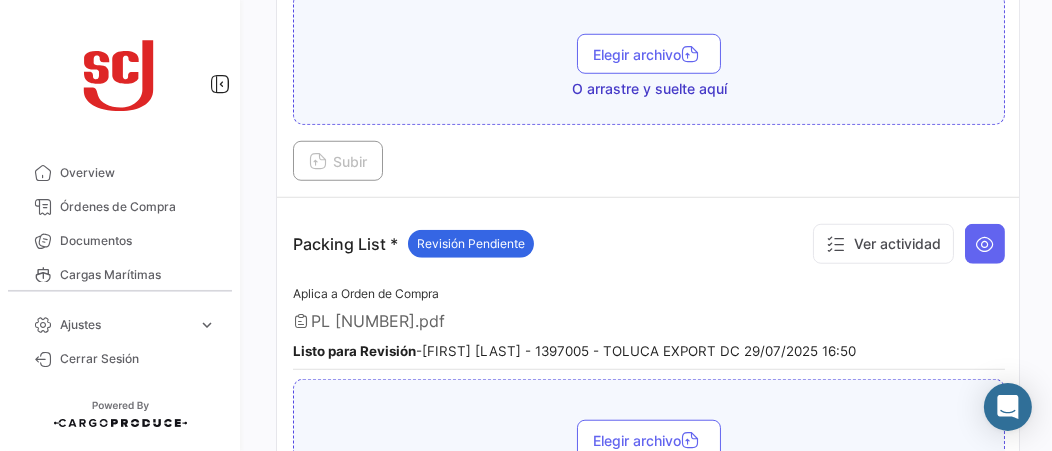 click on "Aplica a Orden de Compra" at bounding box center (366, 293) 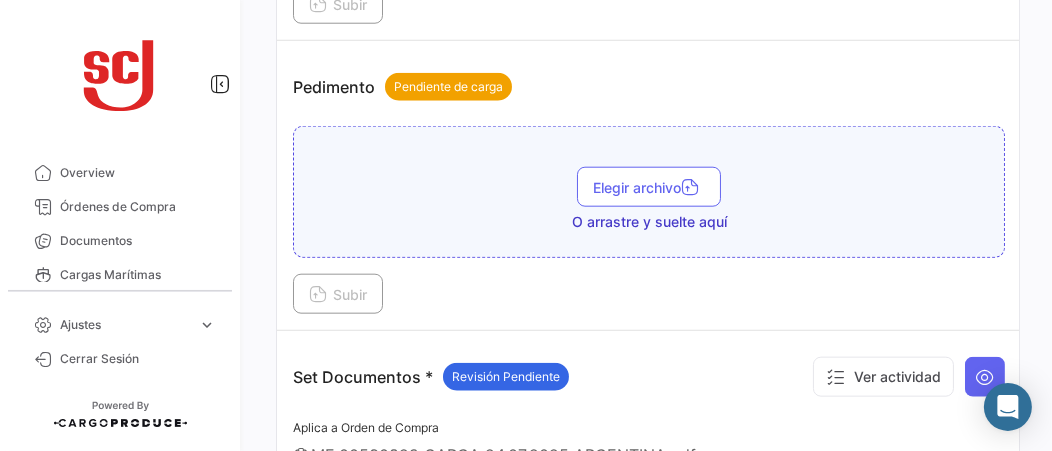 scroll, scrollTop: 2704, scrollLeft: 0, axis: vertical 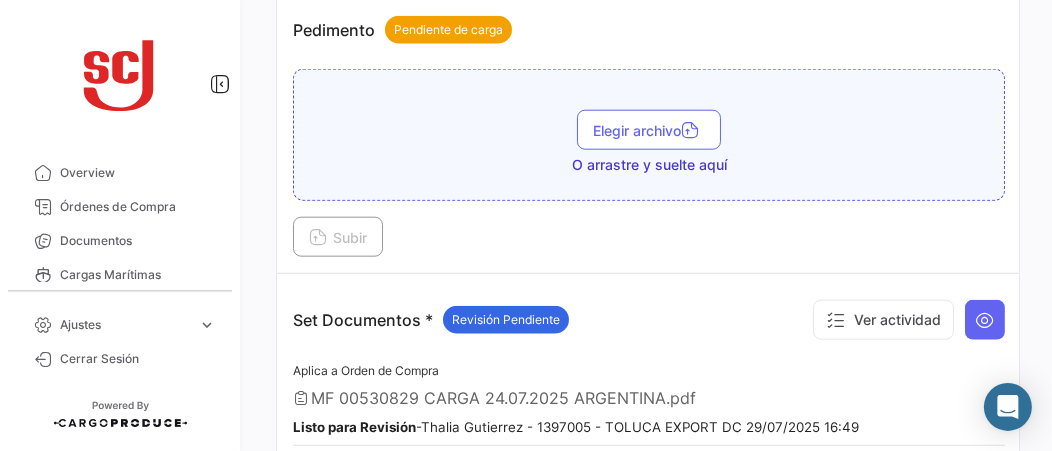click on "Desde" at bounding box center (649, 403) 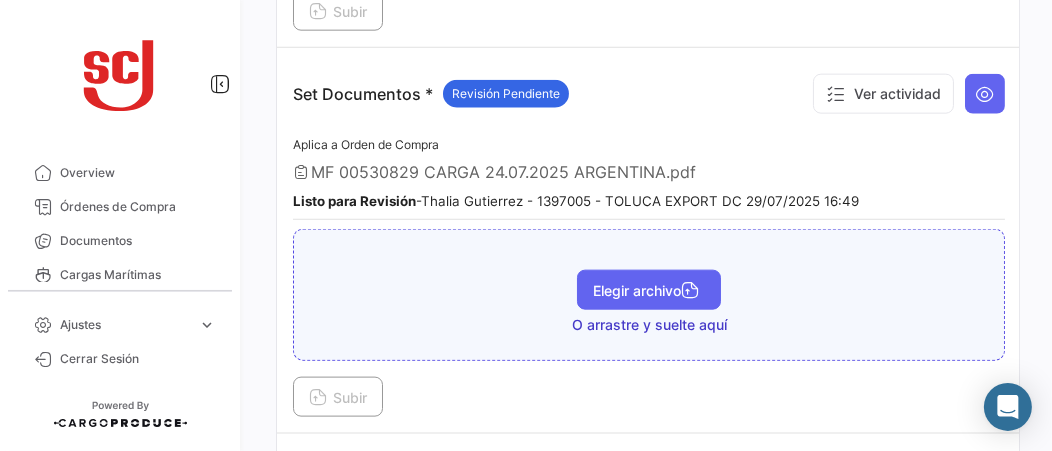 scroll, scrollTop: 2904, scrollLeft: 0, axis: vertical 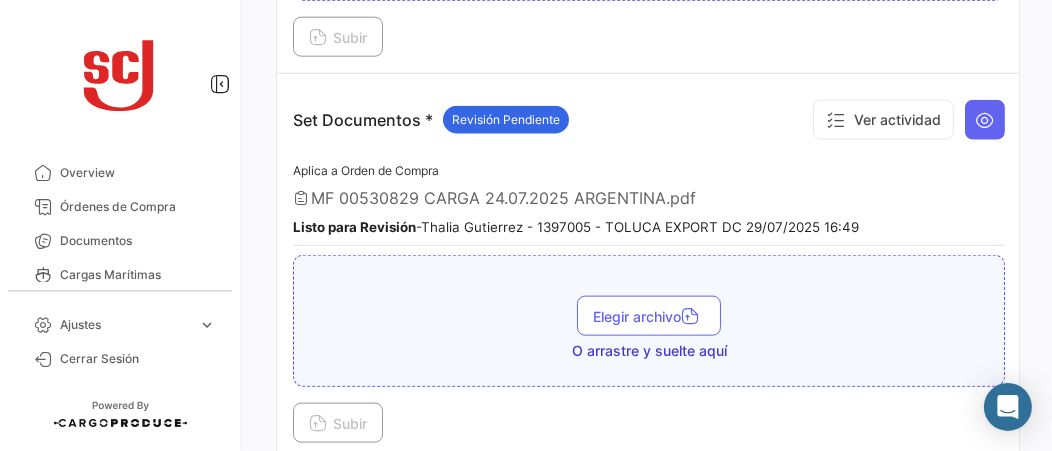 click on "MF 00530829 CARGA 24.07.2025 ARGENTINA.pdf" at bounding box center (503, 198) 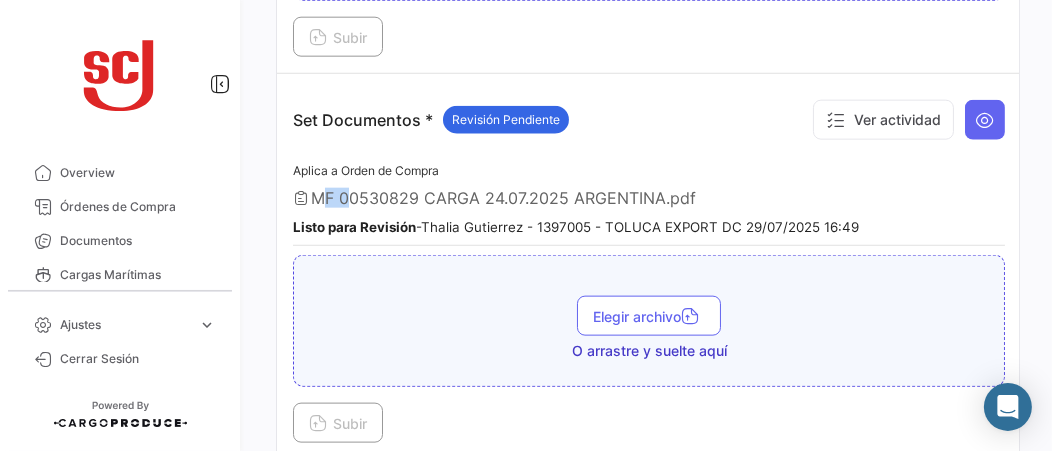 click on "MF 00530829 CARGA 24.07.2025 ARGENTINA.pdf" at bounding box center (503, 198) 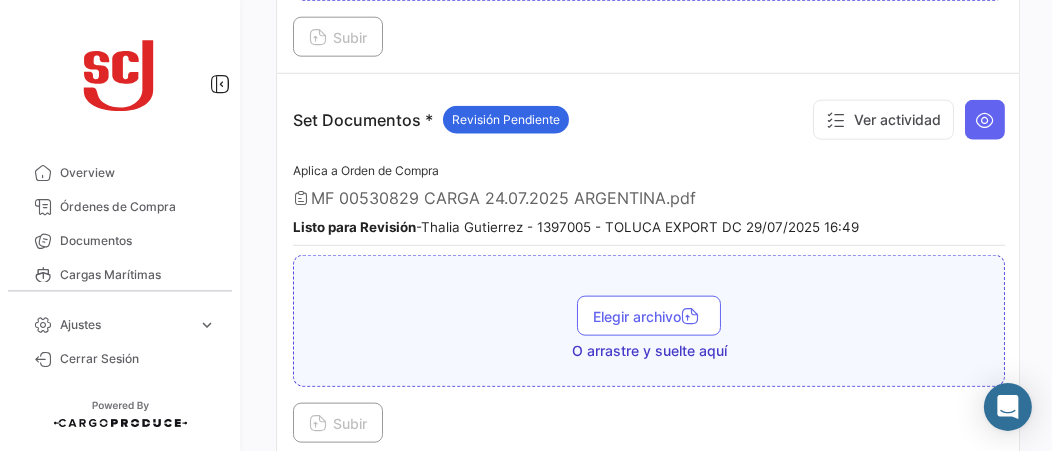 click on "MF 00530829 CARGA 24.07.2025 ARGENTINA.pdf" at bounding box center [649, 198] 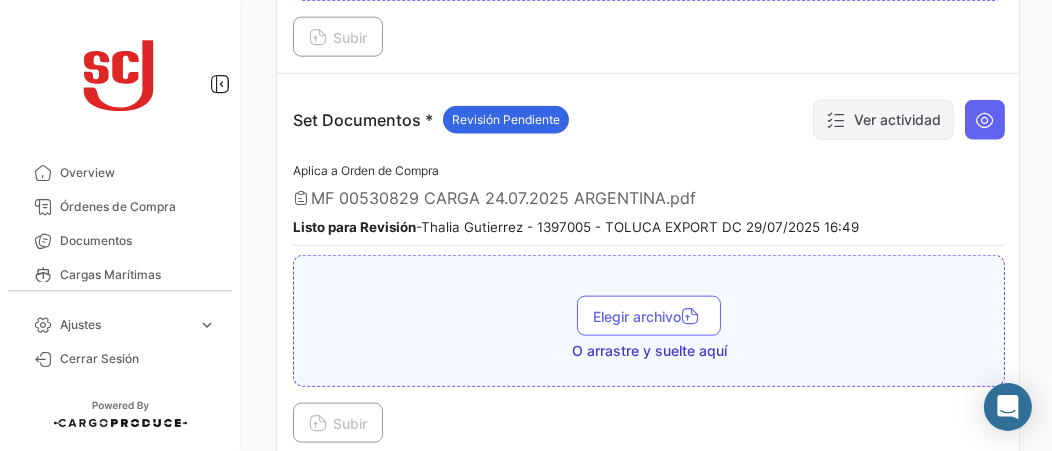 click on "Ver actividad" at bounding box center (883, 120) 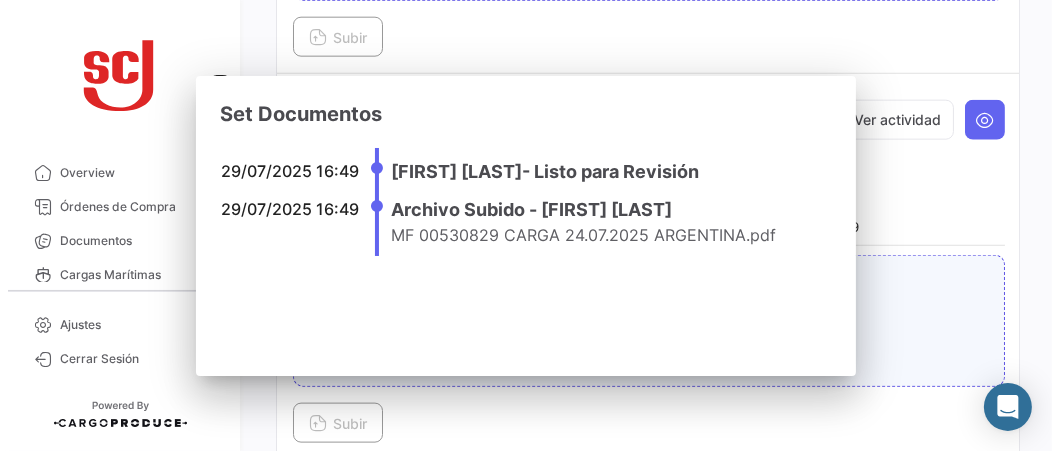 type 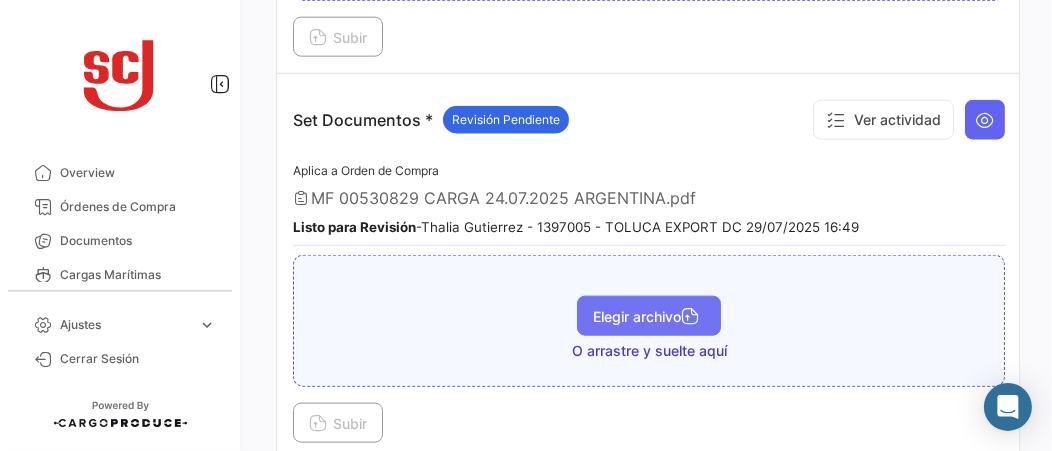 click on "Elegir archivo" at bounding box center [649, 316] 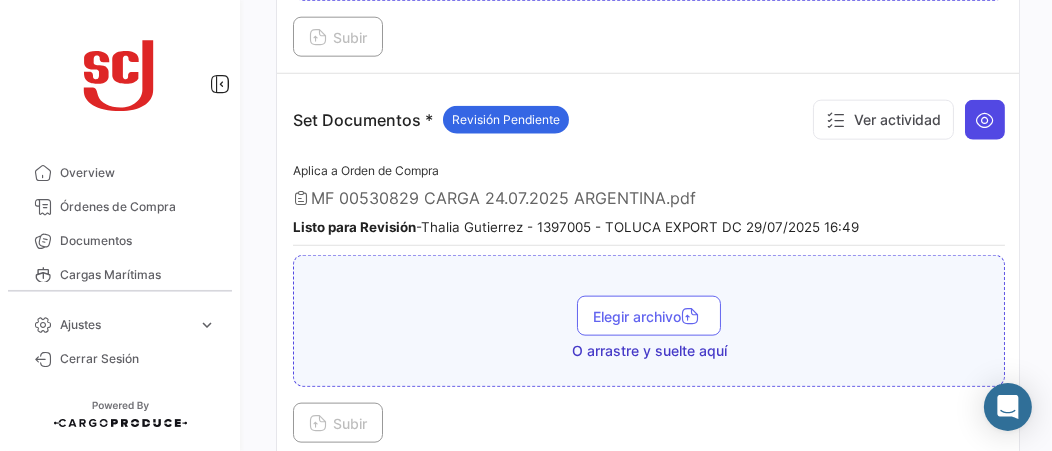 click at bounding box center (985, 120) 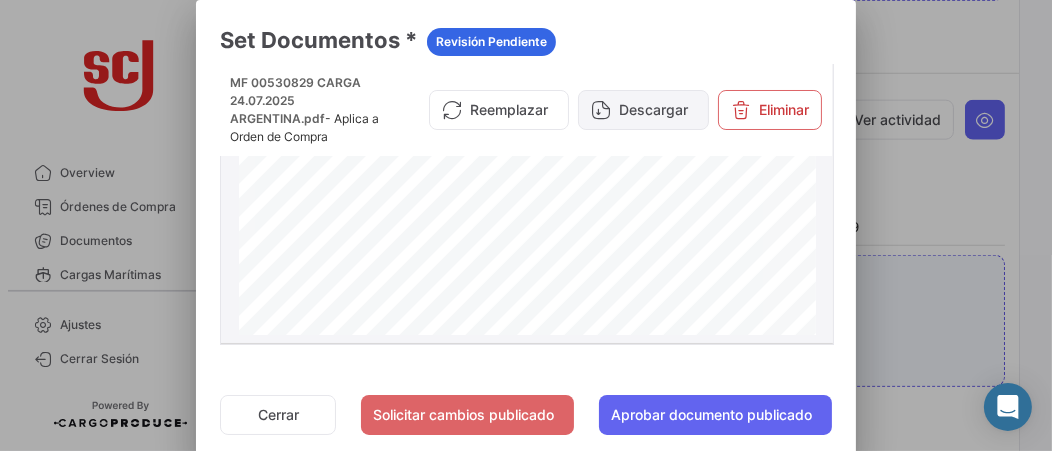 click on "Descargar" at bounding box center [643, 110] 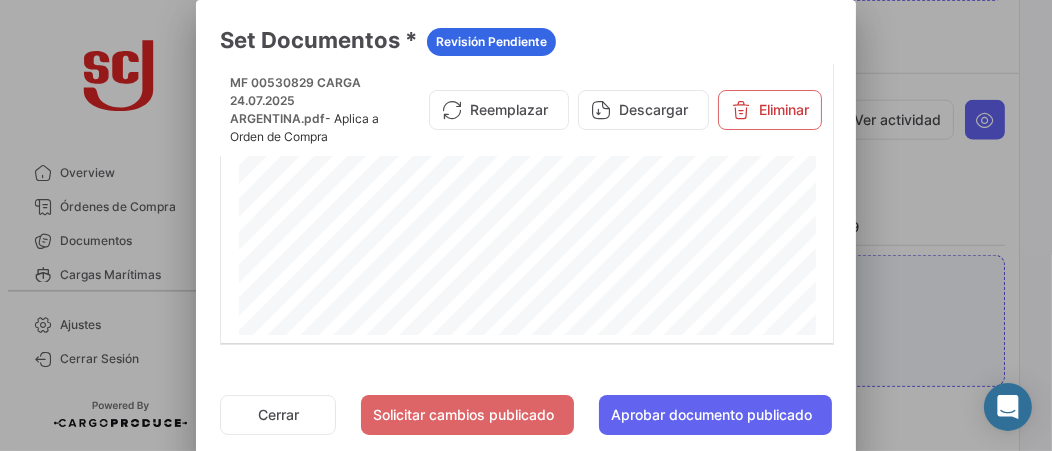 click at bounding box center [526, 225] 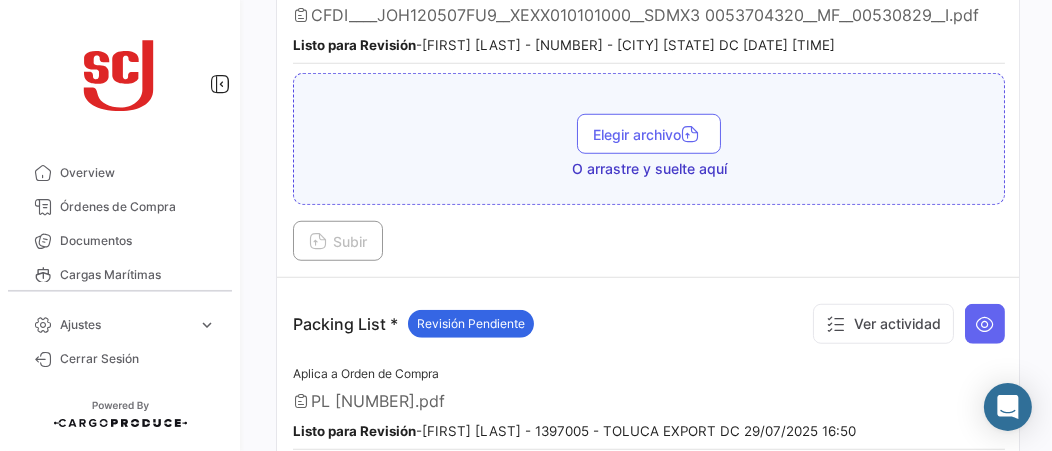 scroll, scrollTop: 2004, scrollLeft: 0, axis: vertical 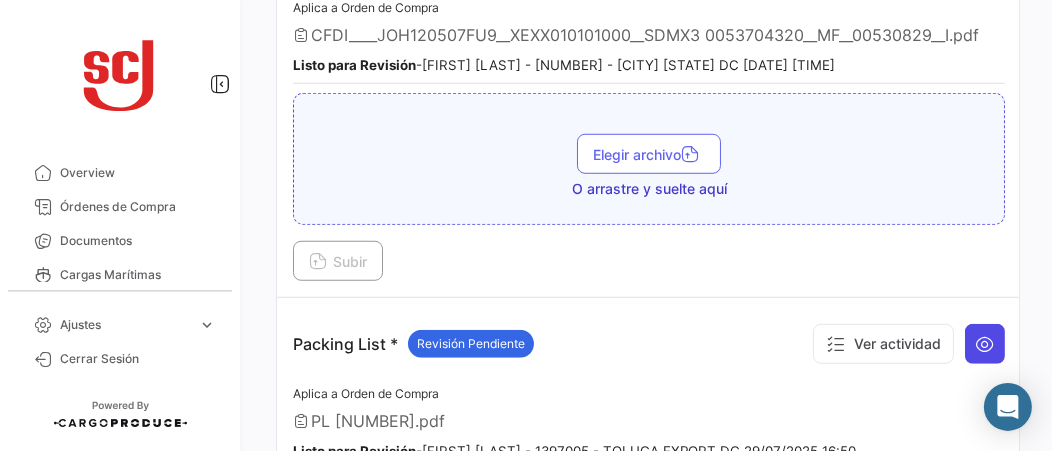 click at bounding box center (985, 344) 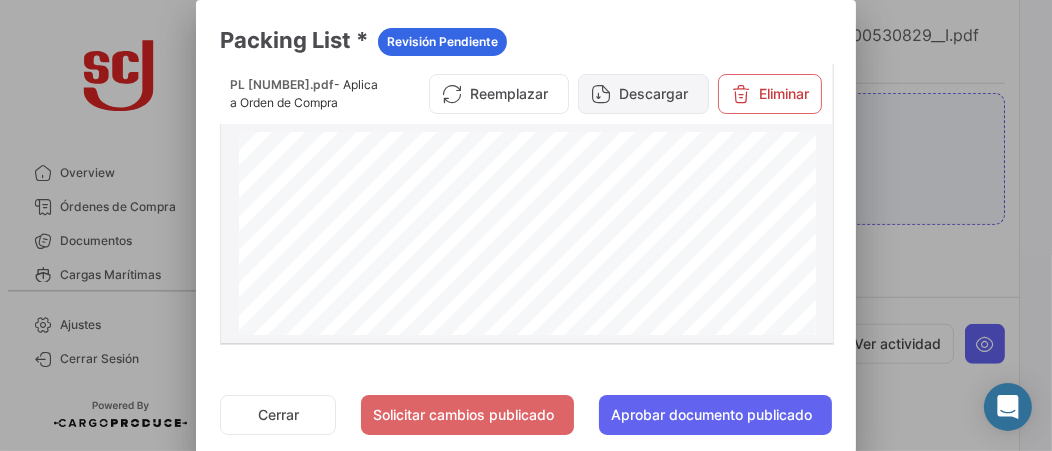 click on "Descargar" at bounding box center [643, 94] 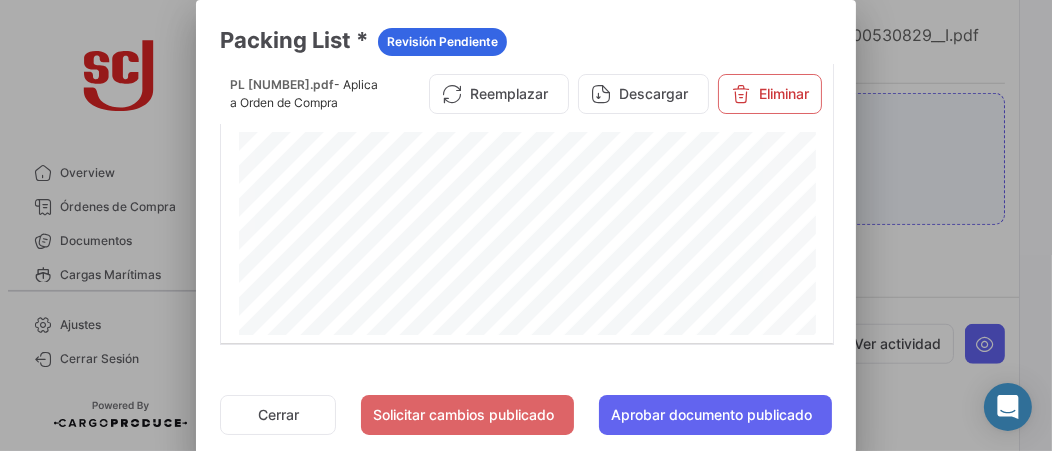 click at bounding box center (526, 225) 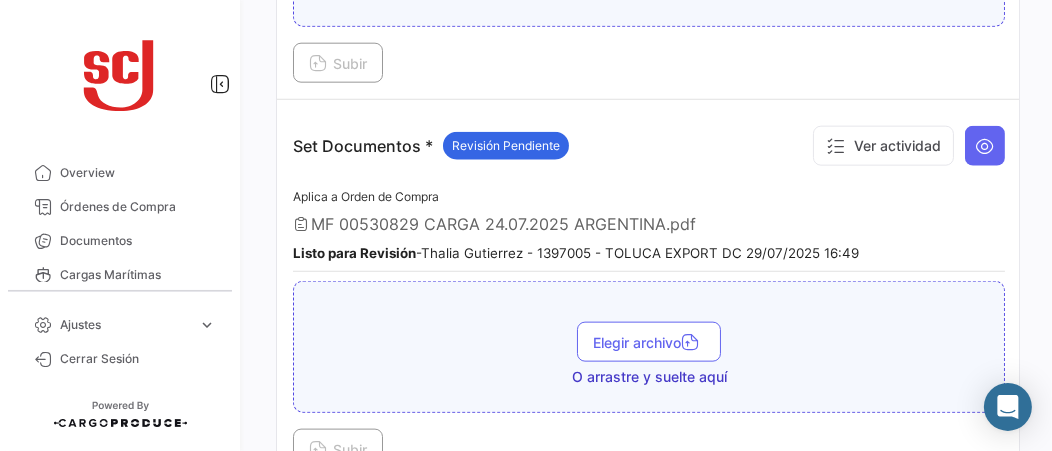 scroll, scrollTop: 2904, scrollLeft: 0, axis: vertical 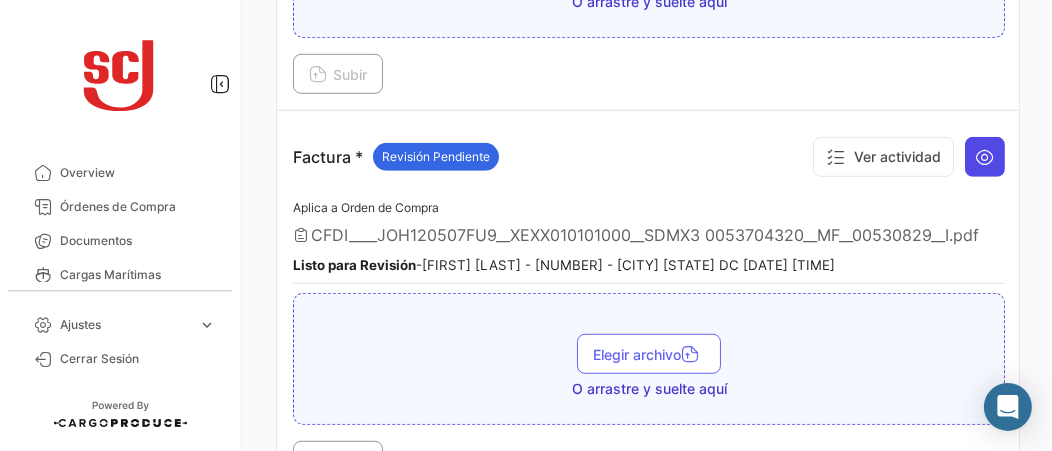 click at bounding box center (985, 157) 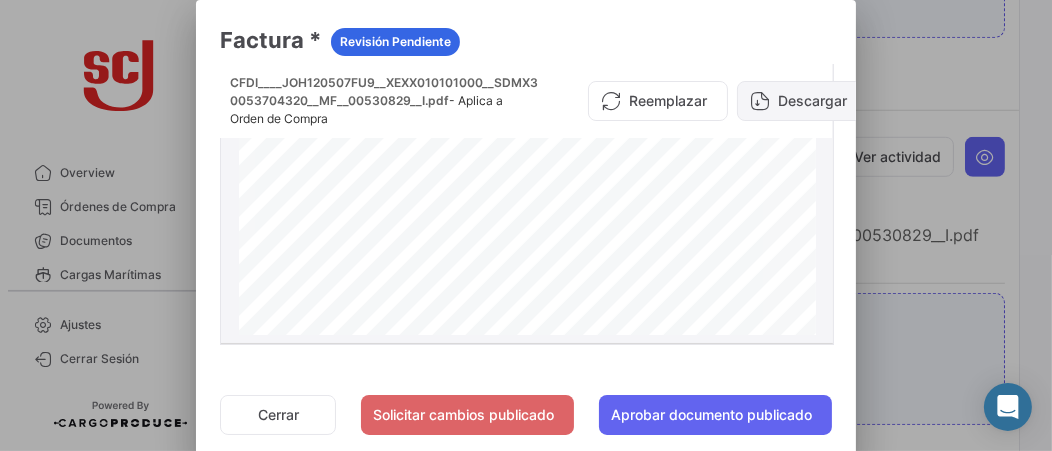 click at bounding box center (760, 101) 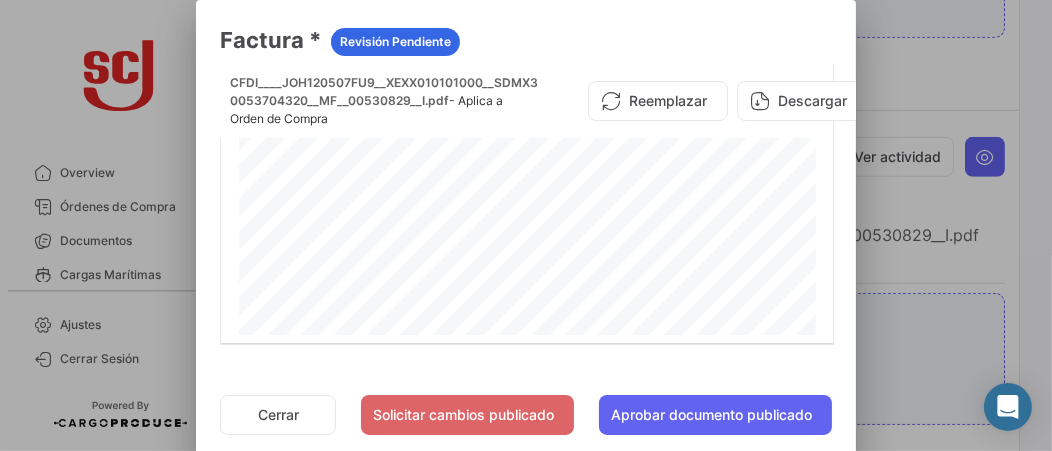 click at bounding box center (526, 225) 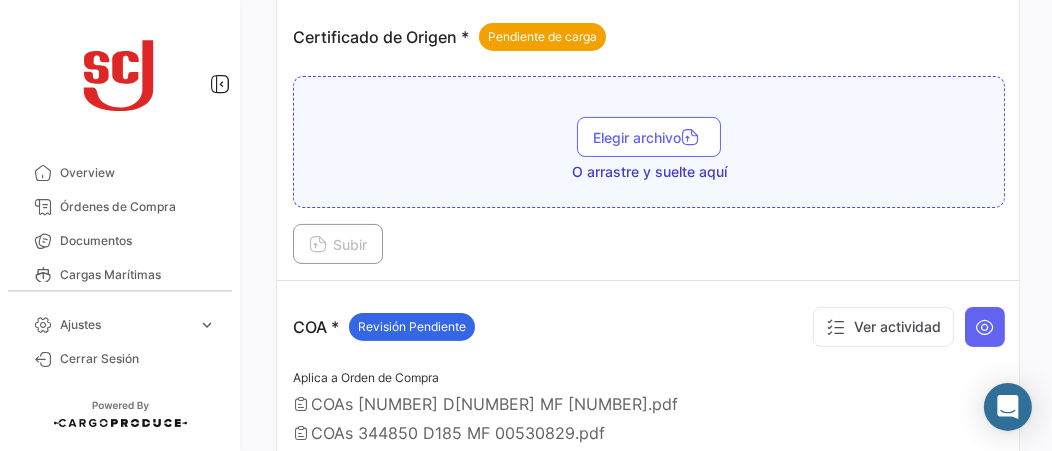 scroll, scrollTop: 904, scrollLeft: 0, axis: vertical 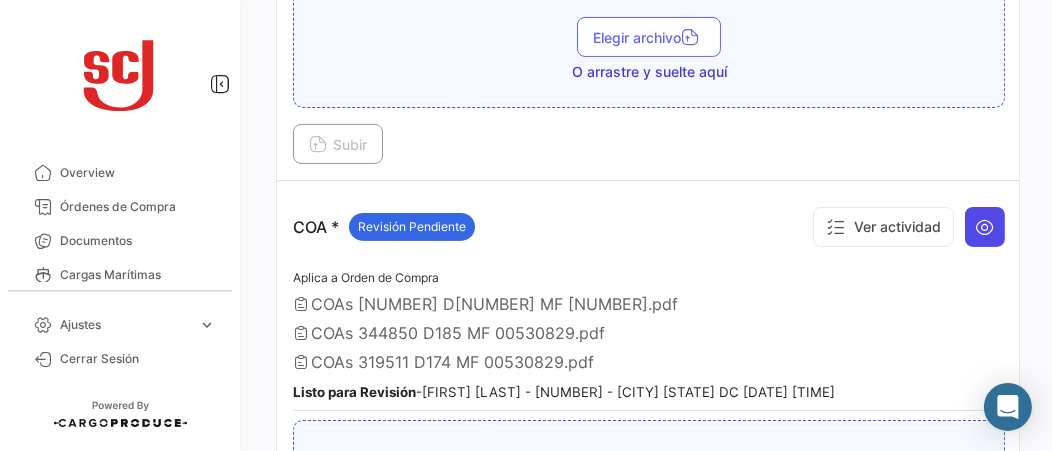 click at bounding box center [985, 227] 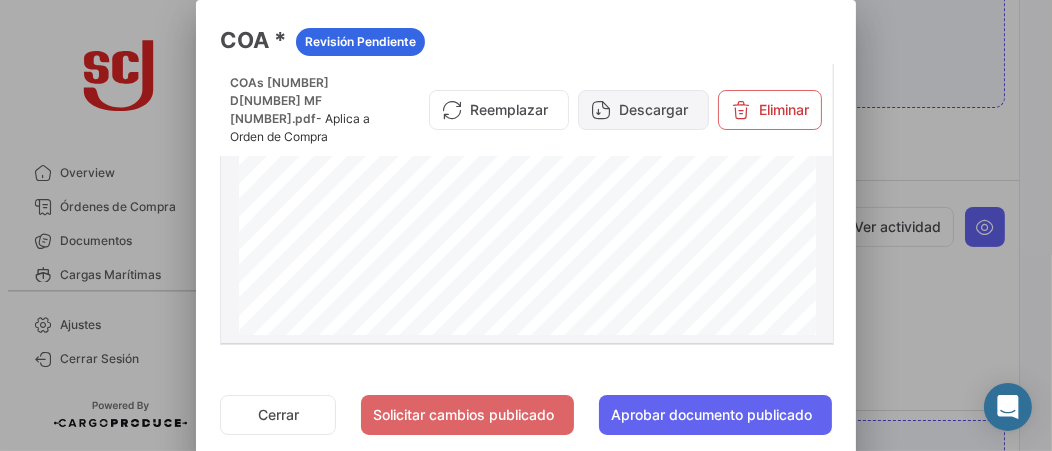 click on "Descargar" at bounding box center [643, 110] 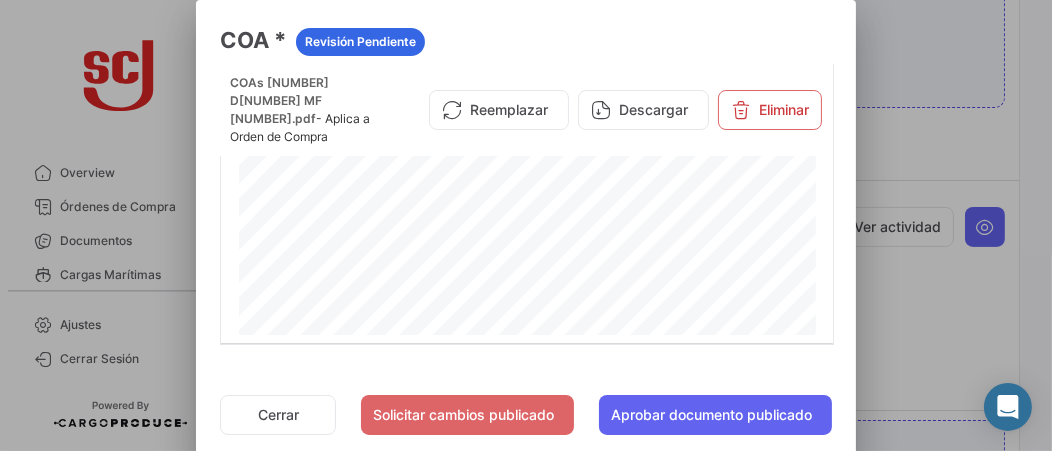 click at bounding box center [526, 225] 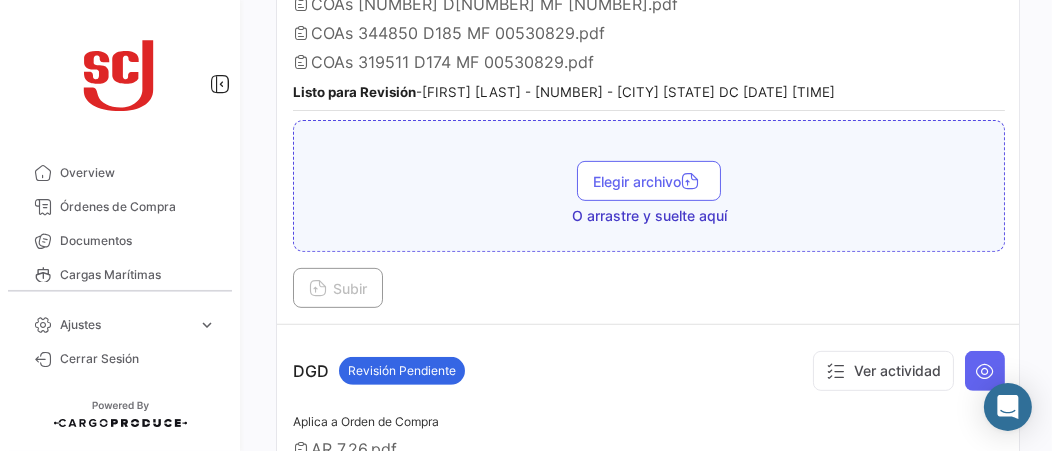 scroll, scrollTop: 1404, scrollLeft: 0, axis: vertical 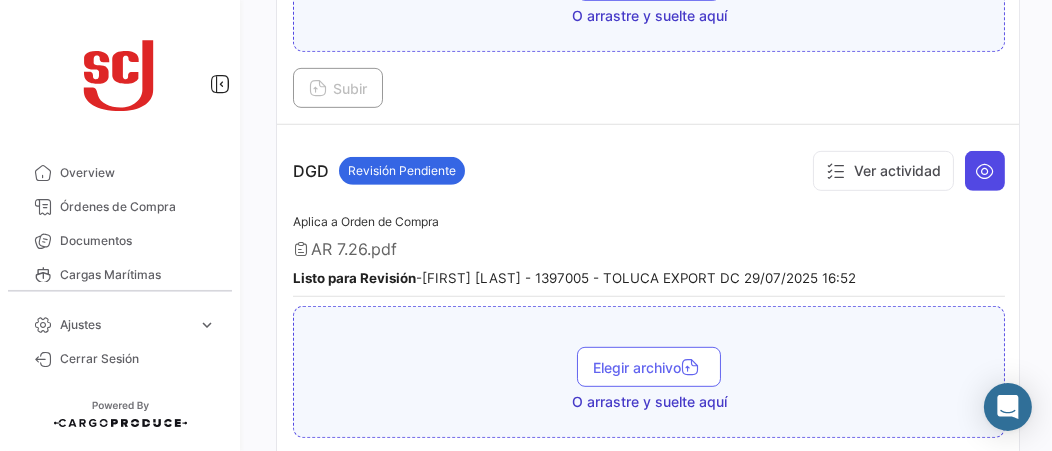 click at bounding box center [985, 171] 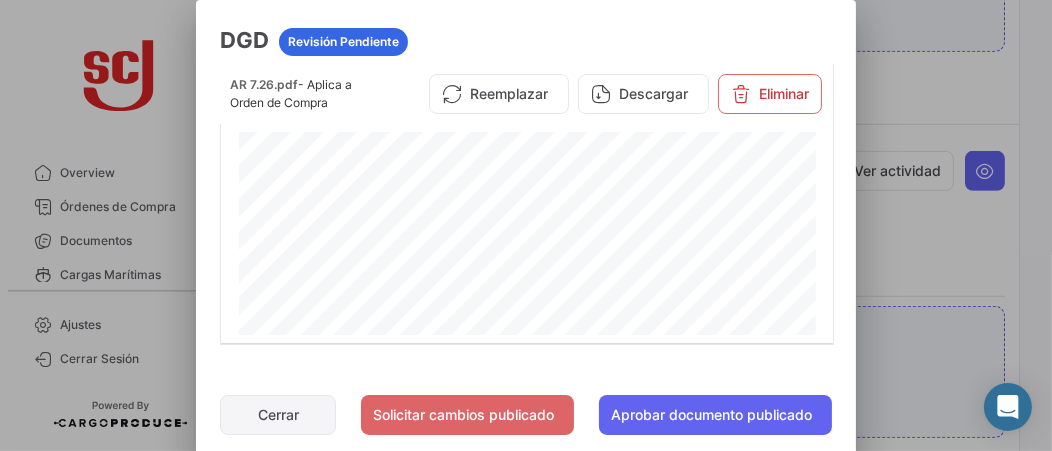 click on "Cerrar" 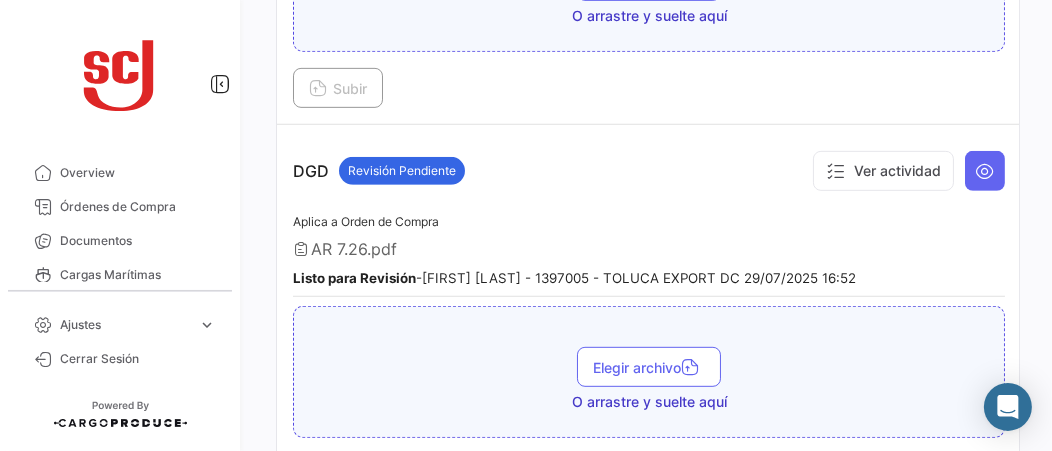 click on "DGD Revisión Pendiente Ver actividad" at bounding box center [649, 171] 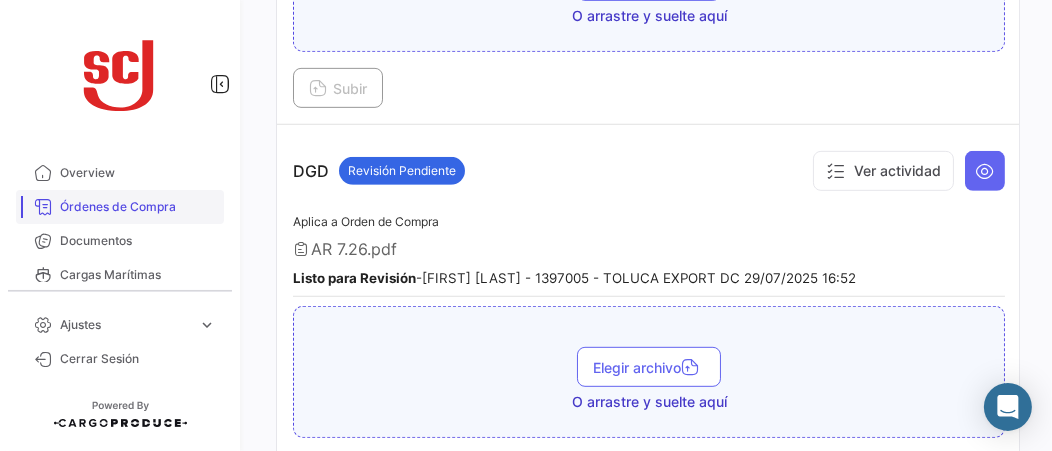drag, startPoint x: 73, startPoint y: 177, endPoint x: 70, endPoint y: 200, distance: 23.194826 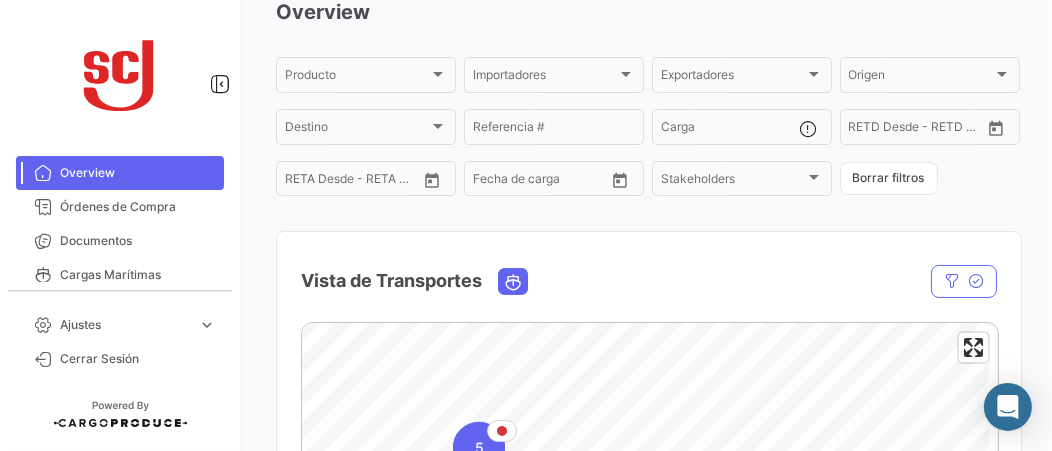 scroll, scrollTop: 99, scrollLeft: 0, axis: vertical 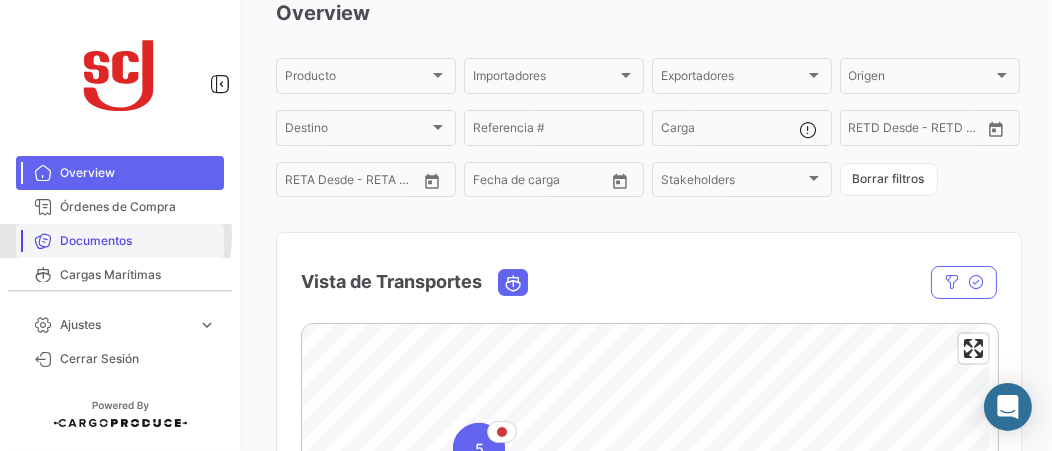 click on "Documentos" at bounding box center (138, 241) 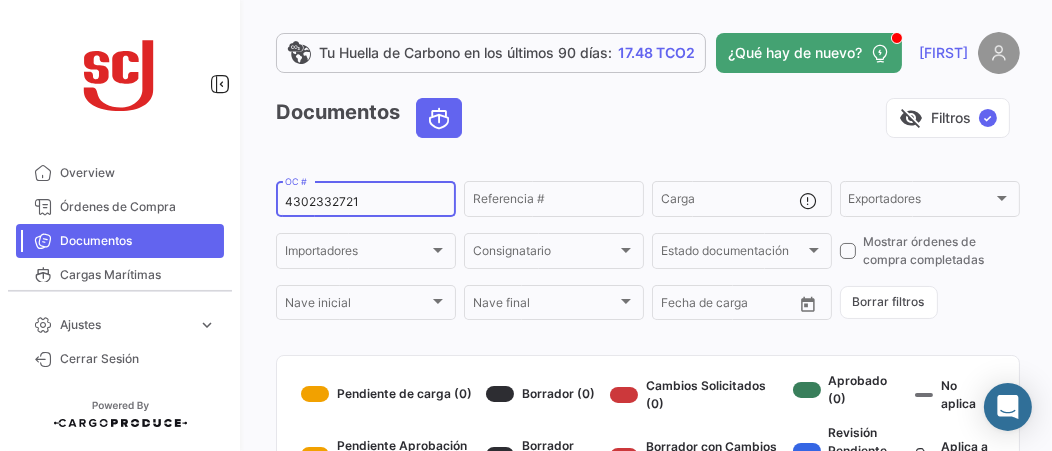 click on "4302332721" at bounding box center [366, 202] 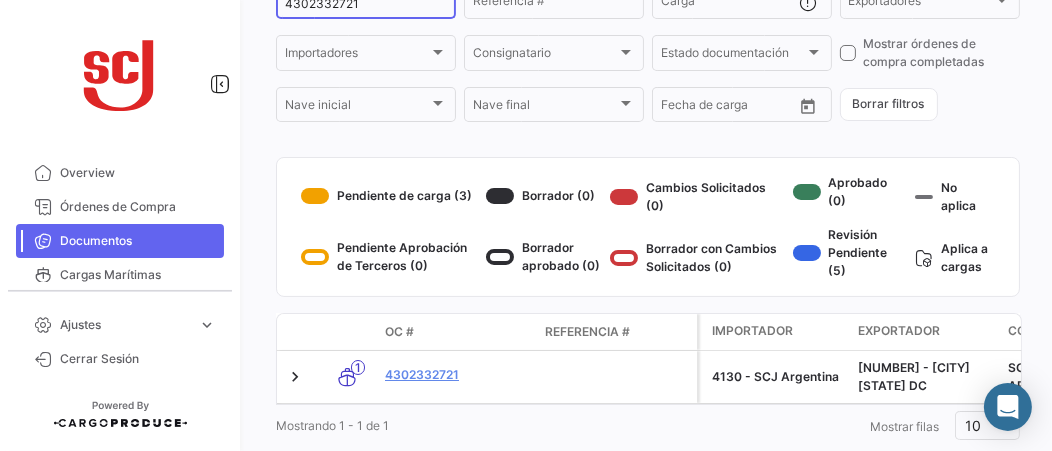 scroll, scrollTop: 249, scrollLeft: 0, axis: vertical 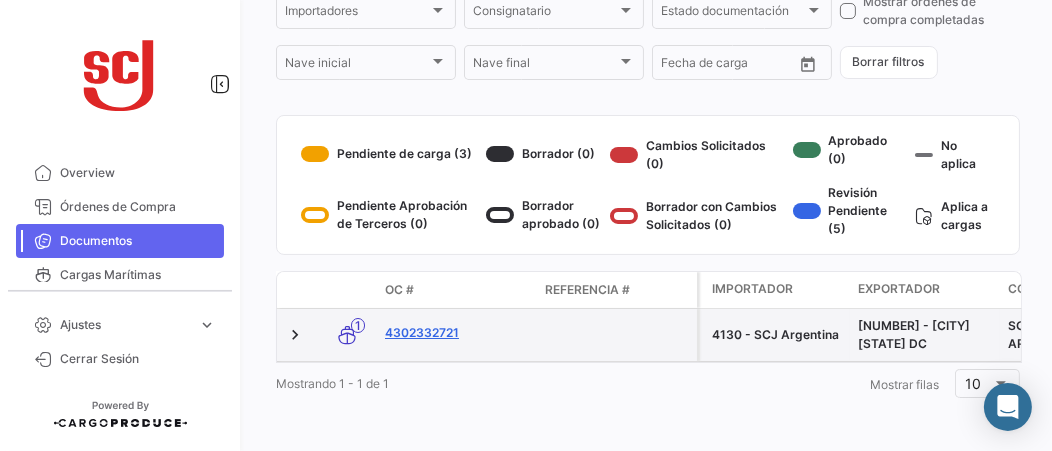 click on "4302332721" 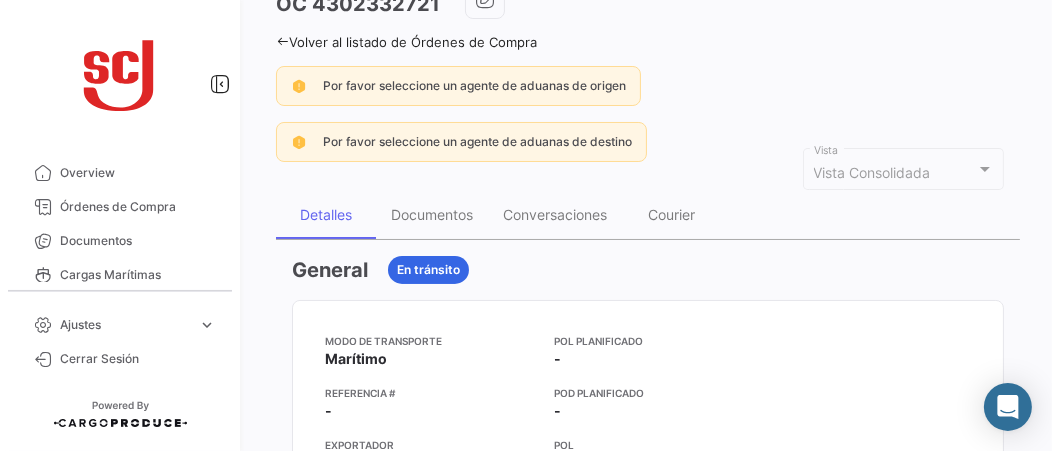 scroll, scrollTop: 200, scrollLeft: 0, axis: vertical 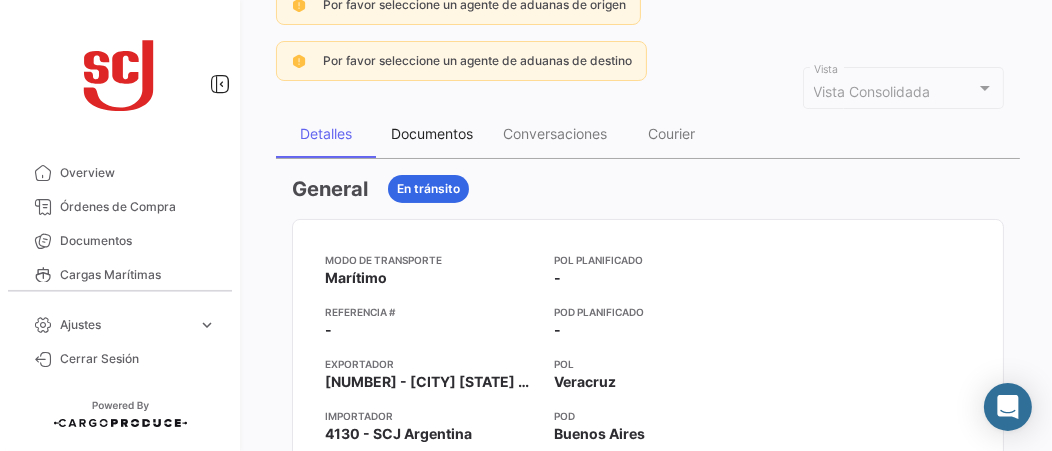 click on "Documentos" at bounding box center [432, 133] 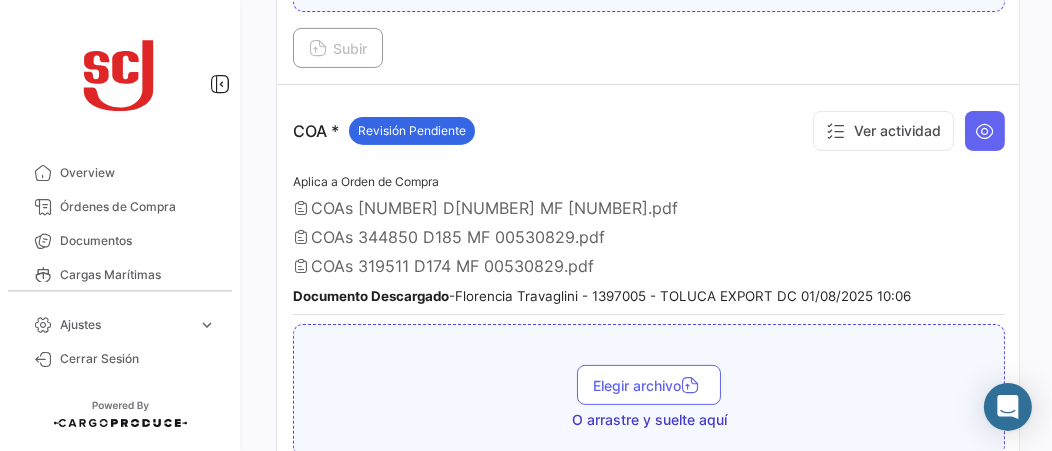 scroll, scrollTop: 900, scrollLeft: 0, axis: vertical 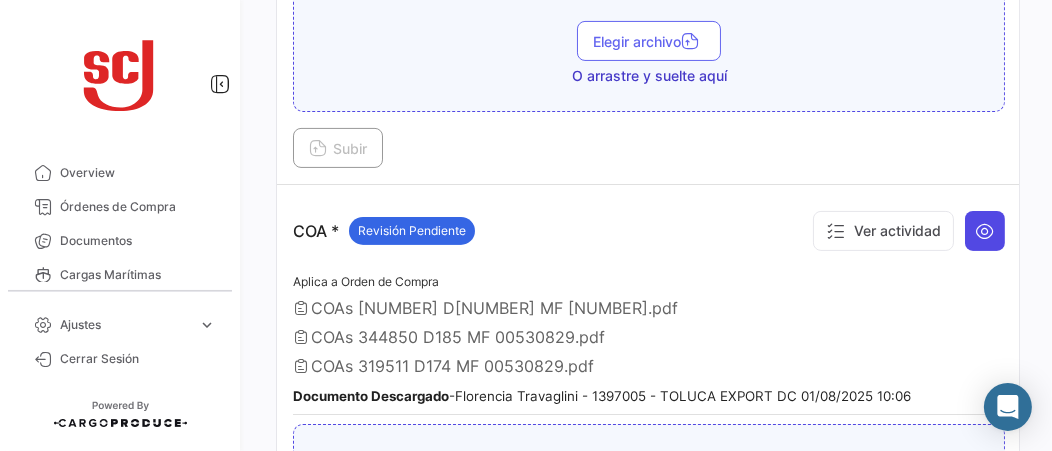 click at bounding box center (985, 231) 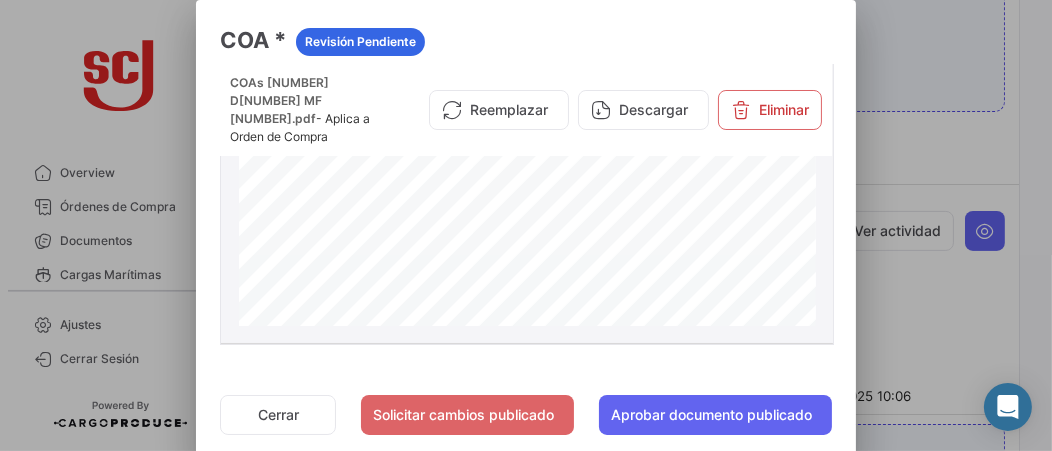scroll, scrollTop: 0, scrollLeft: 0, axis: both 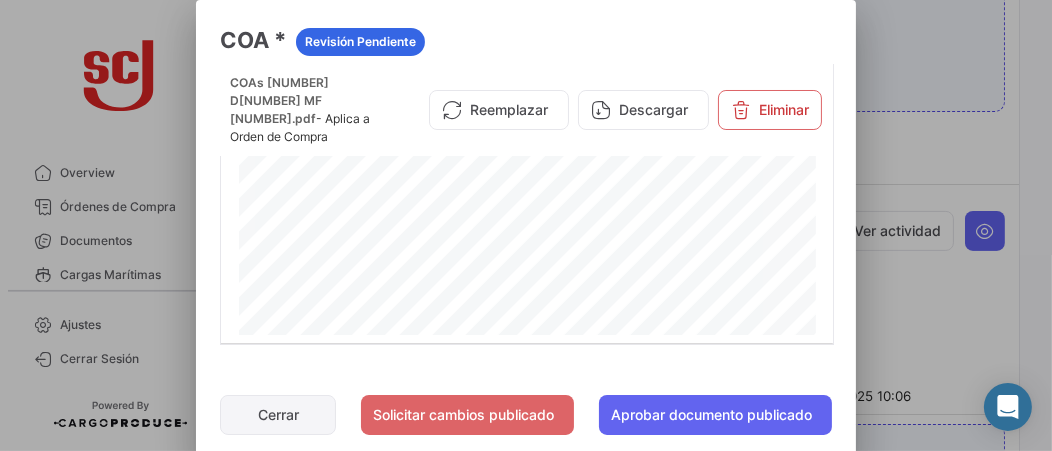 click on "Cerrar" 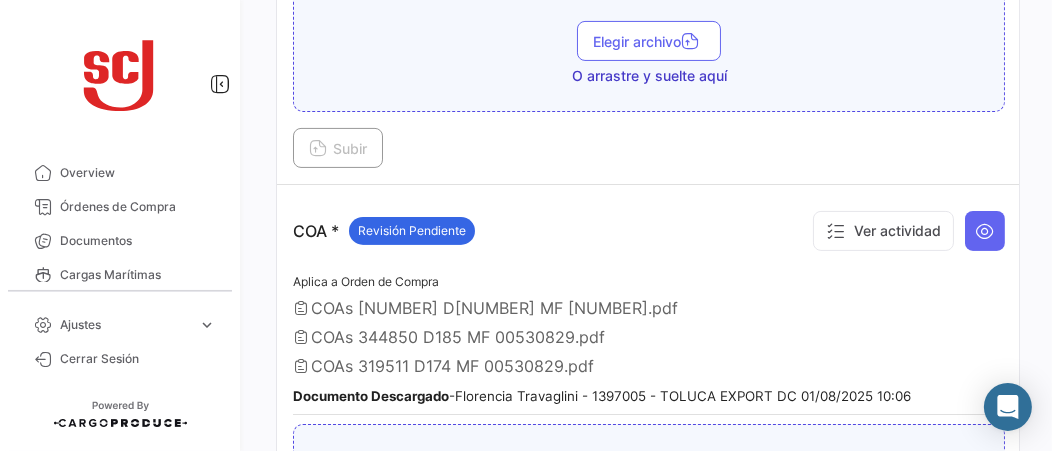 click on "COAs 344850 D185 MF 00530829.pdf" at bounding box center (458, 337) 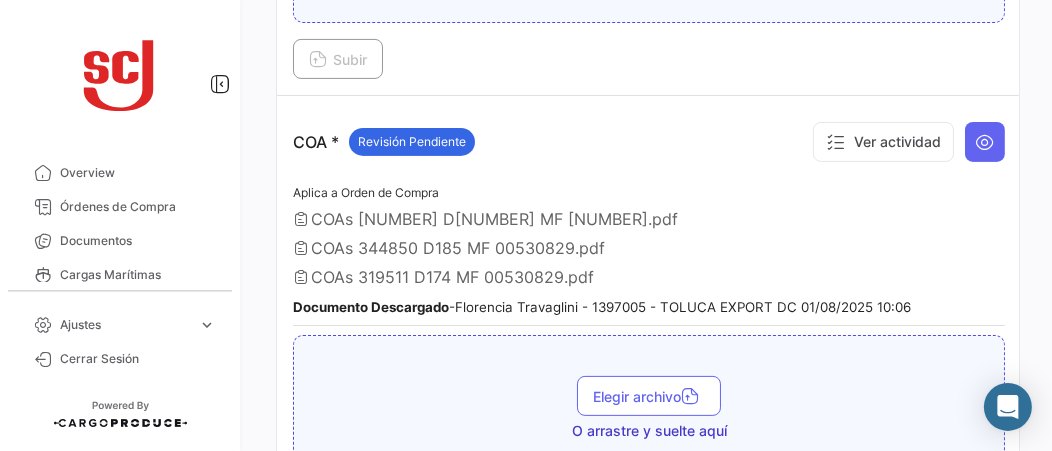 scroll, scrollTop: 900, scrollLeft: 0, axis: vertical 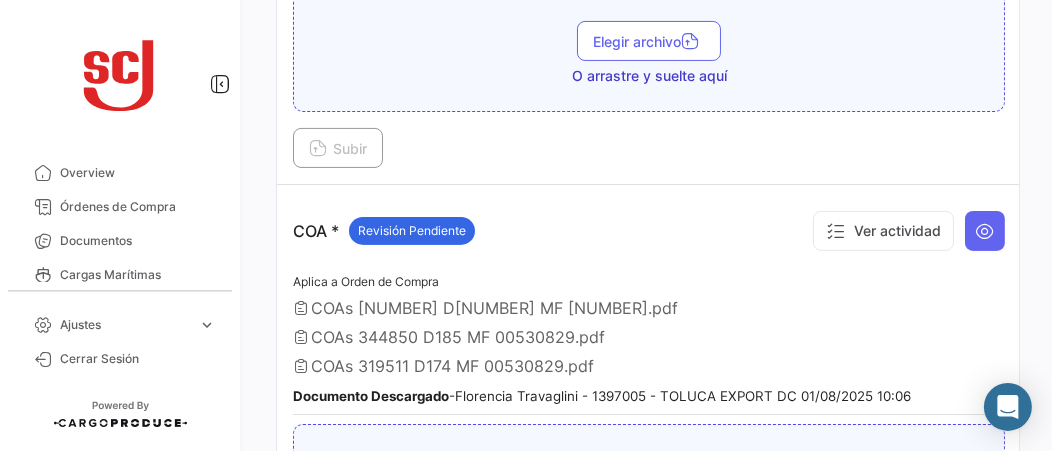 click on "COAs 319511 D174 MF 00530829.pdf" at bounding box center (649, 366) 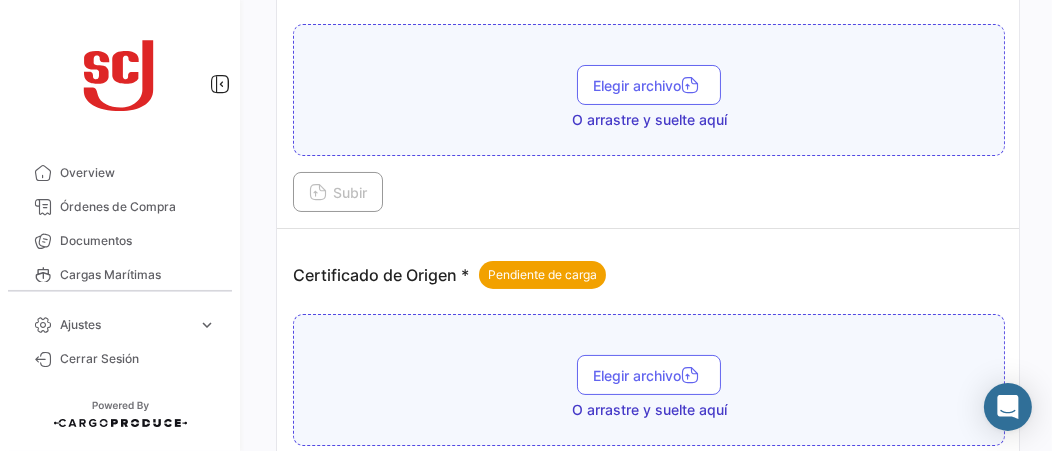 scroll, scrollTop: 804, scrollLeft: 0, axis: vertical 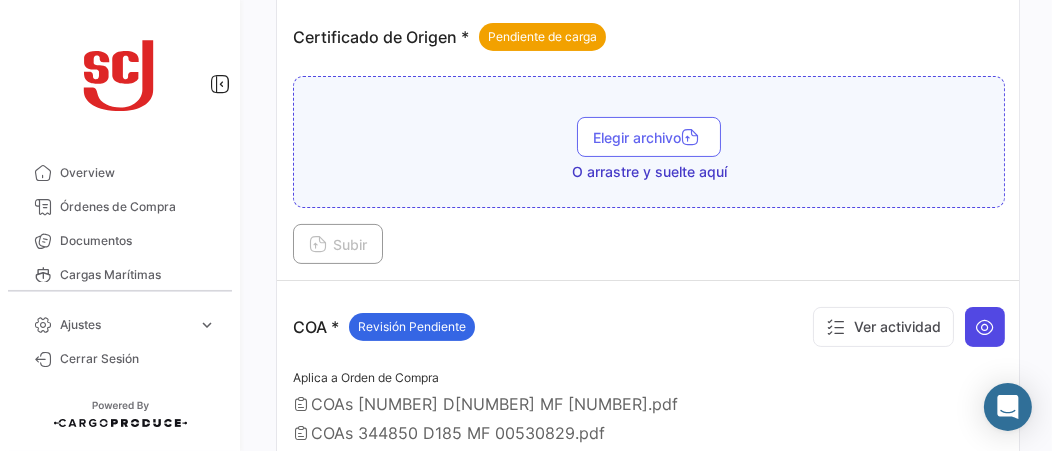 click at bounding box center (985, 327) 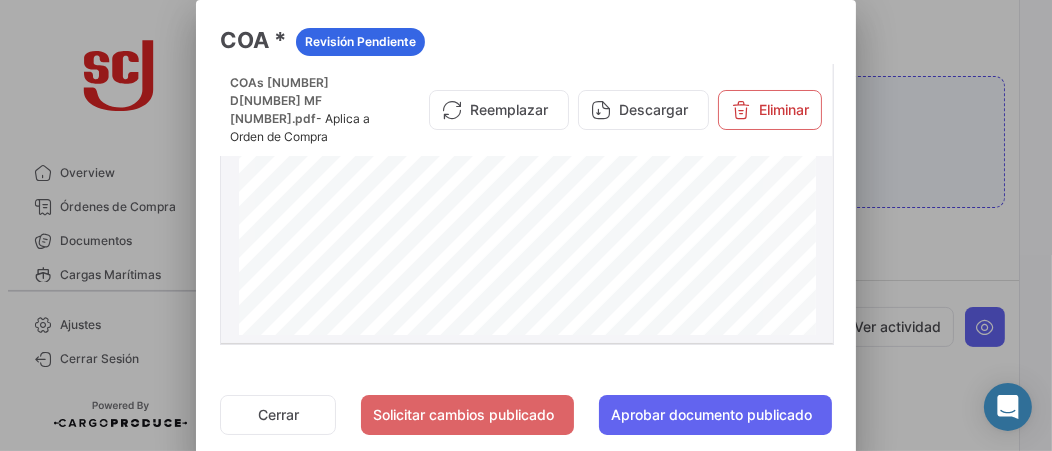 scroll, scrollTop: 23, scrollLeft: 0, axis: vertical 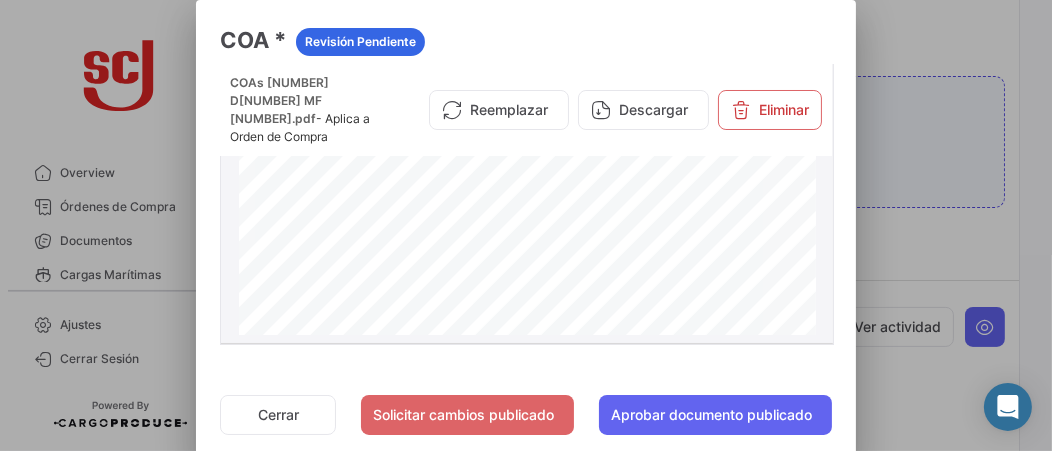 type 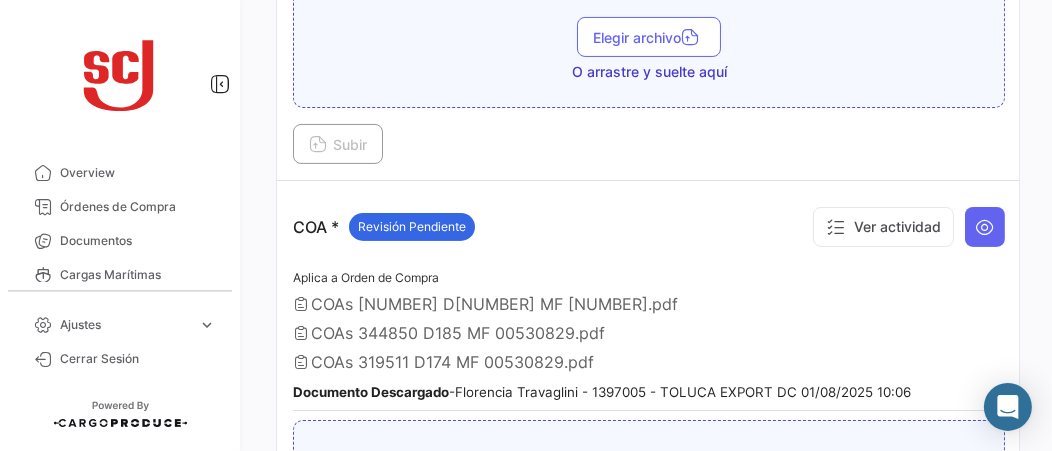 scroll, scrollTop: 1004, scrollLeft: 0, axis: vertical 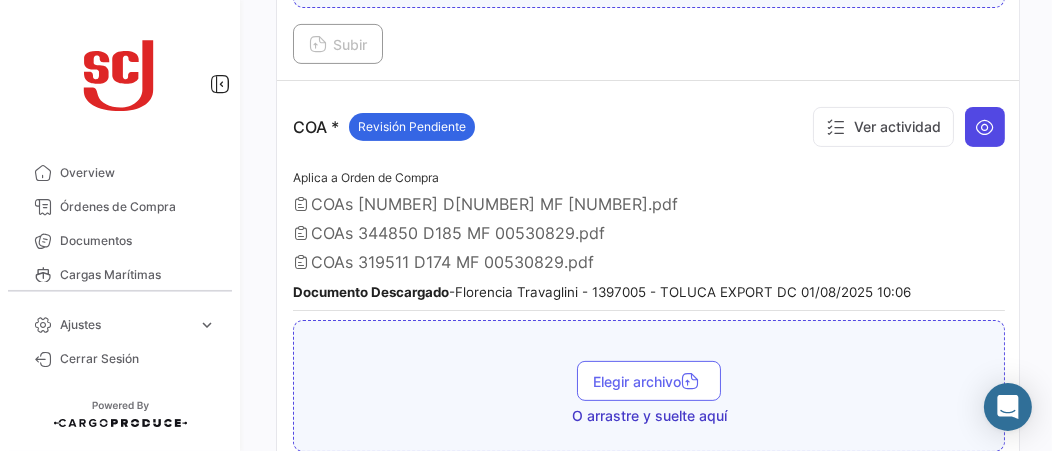 click at bounding box center [985, 127] 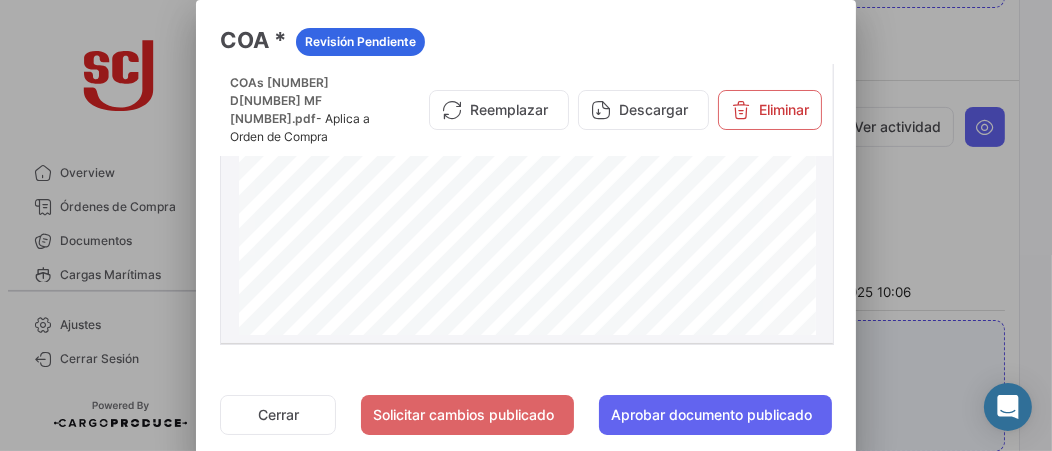 scroll, scrollTop: 0, scrollLeft: 0, axis: both 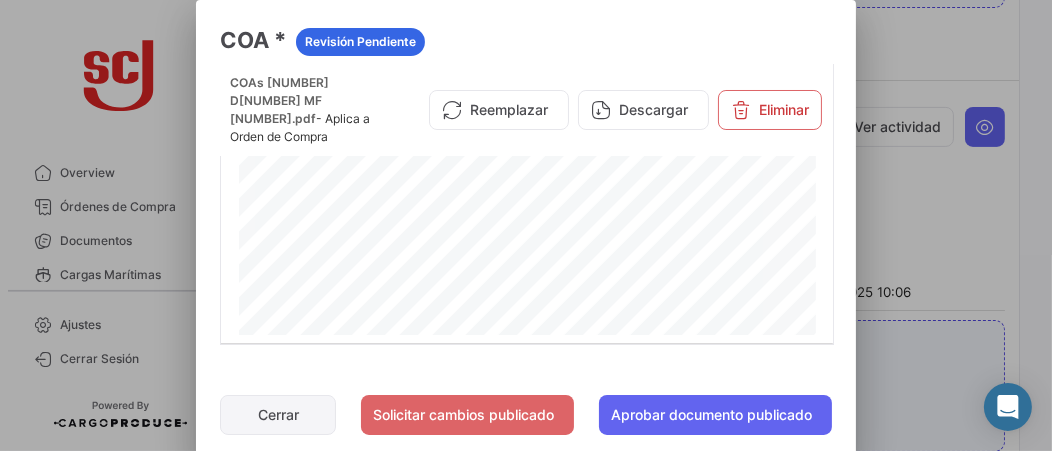 click on "Cerrar" 